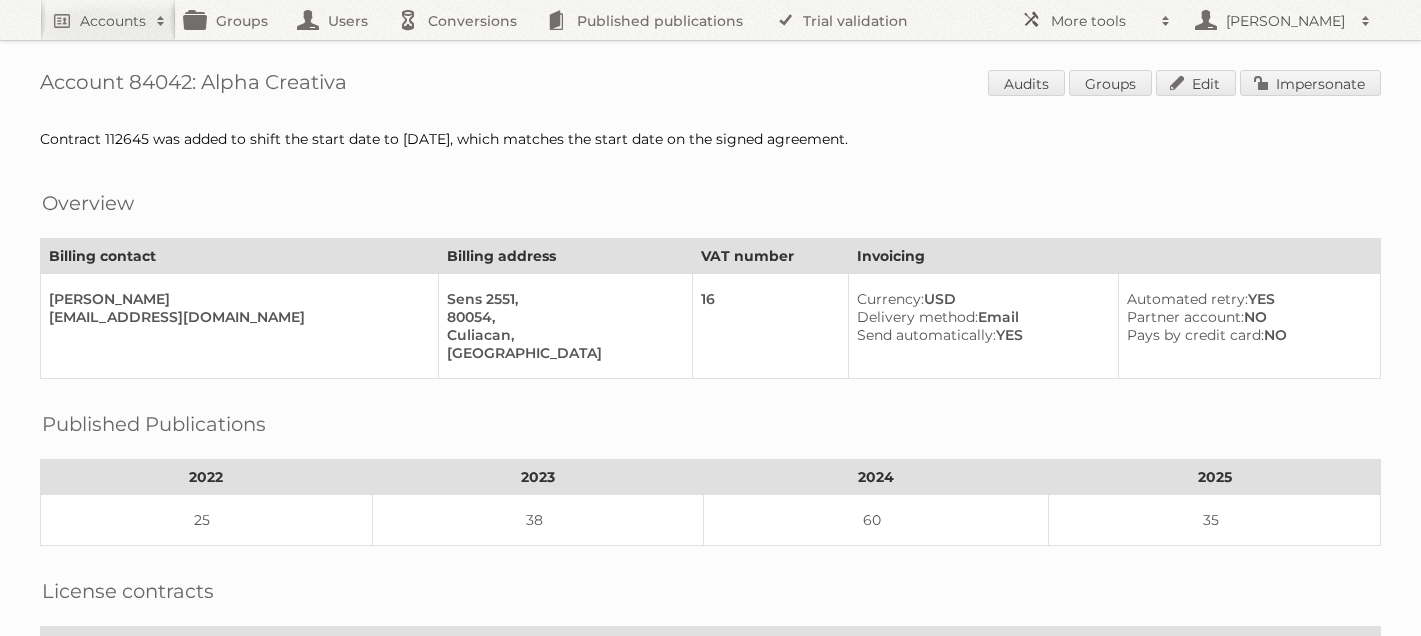 scroll, scrollTop: 0, scrollLeft: 0, axis: both 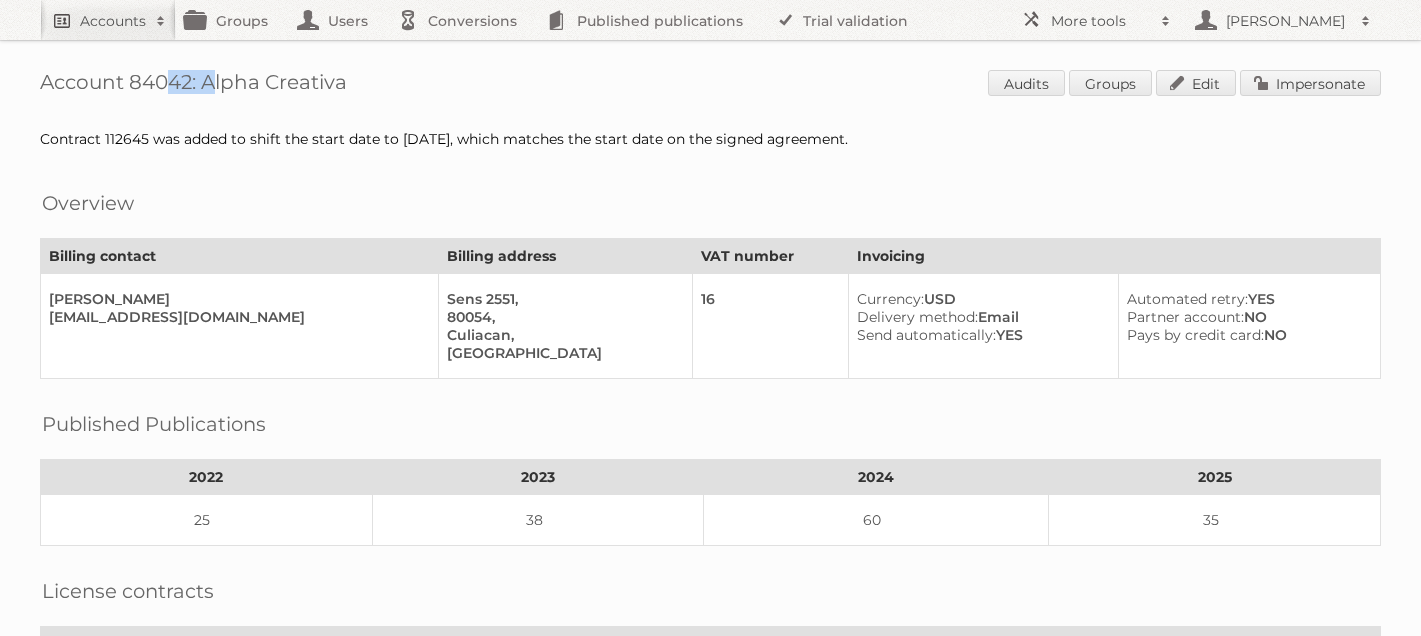 click on "Accounts" at bounding box center (108, 20) 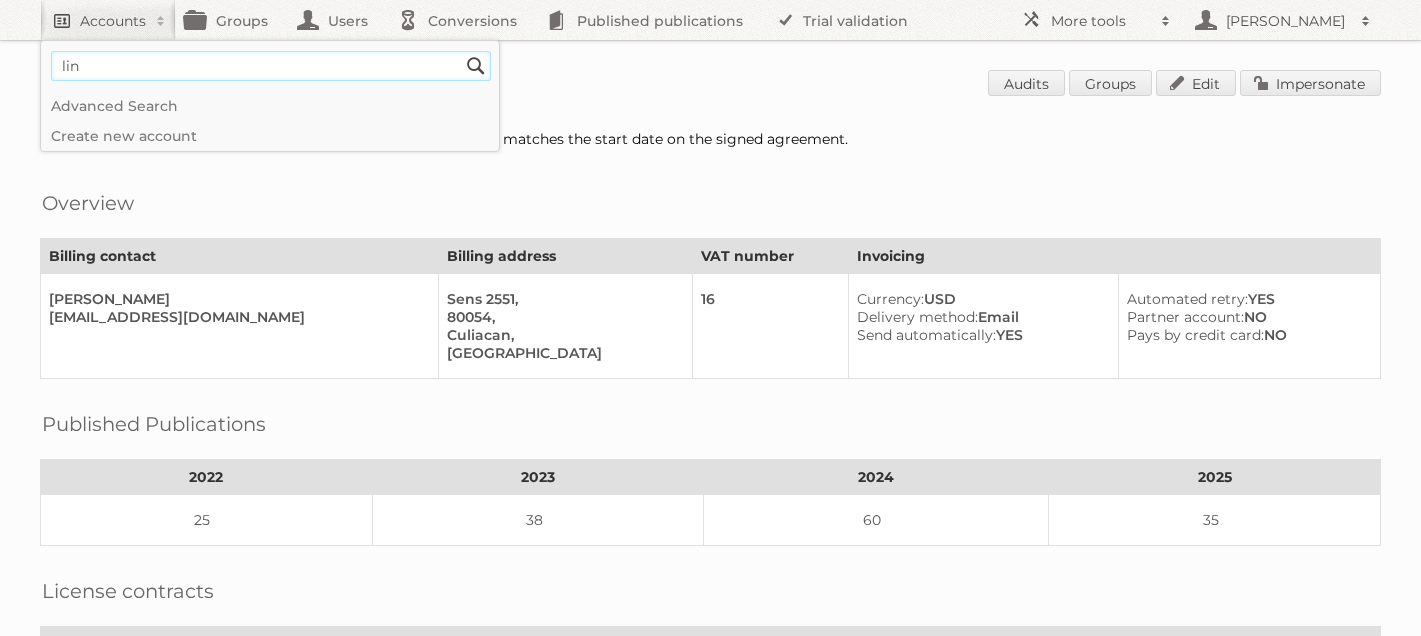 type on "linen chest" 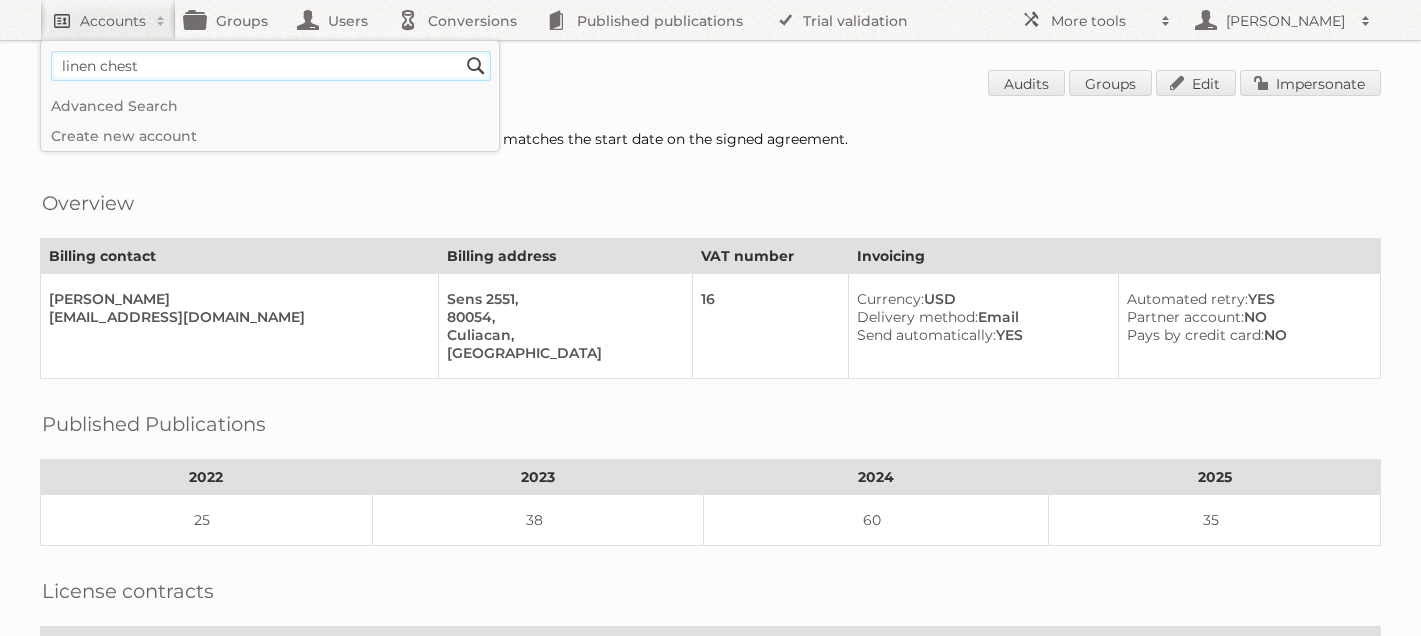 click on "Search" at bounding box center [476, 66] 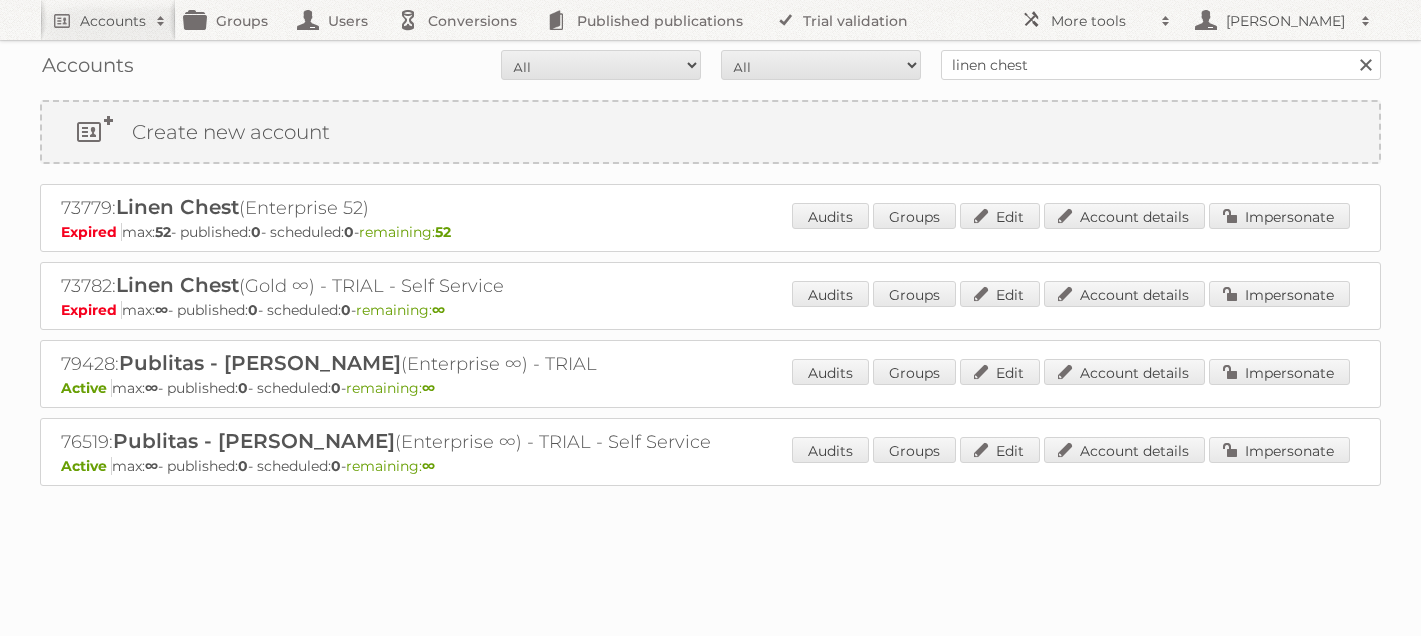 scroll, scrollTop: 0, scrollLeft: 0, axis: both 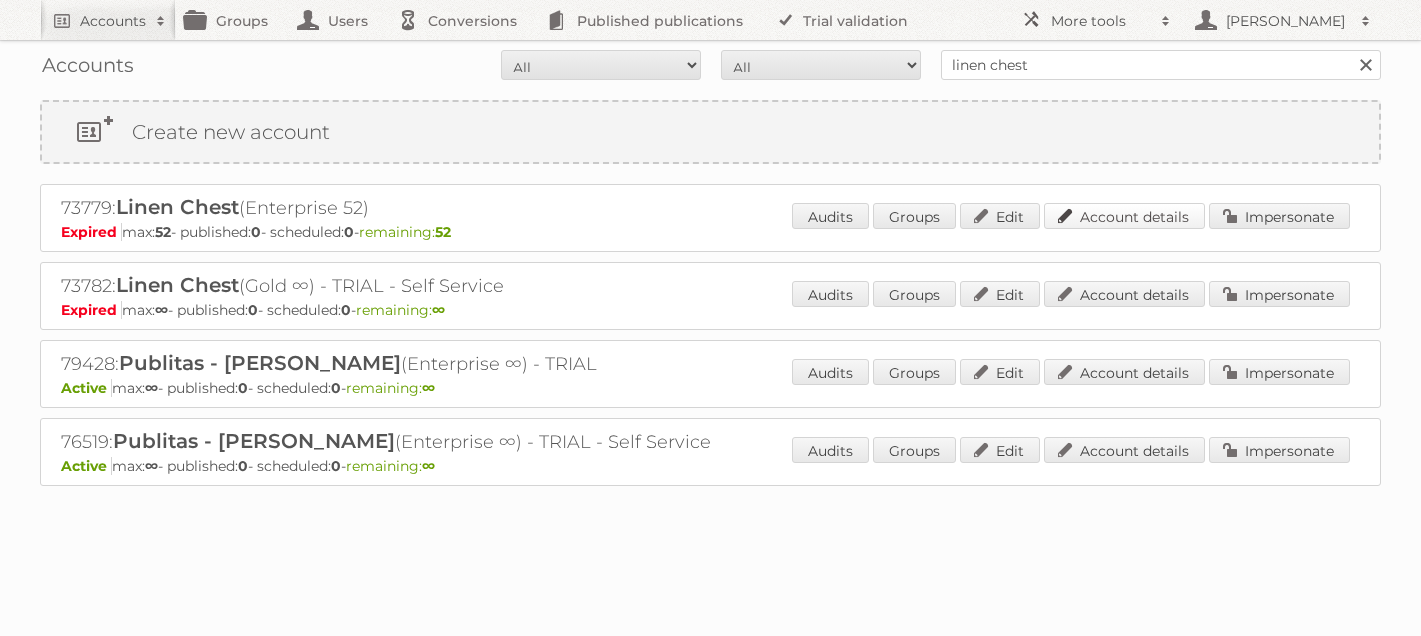 click on "Account details" at bounding box center [1124, 216] 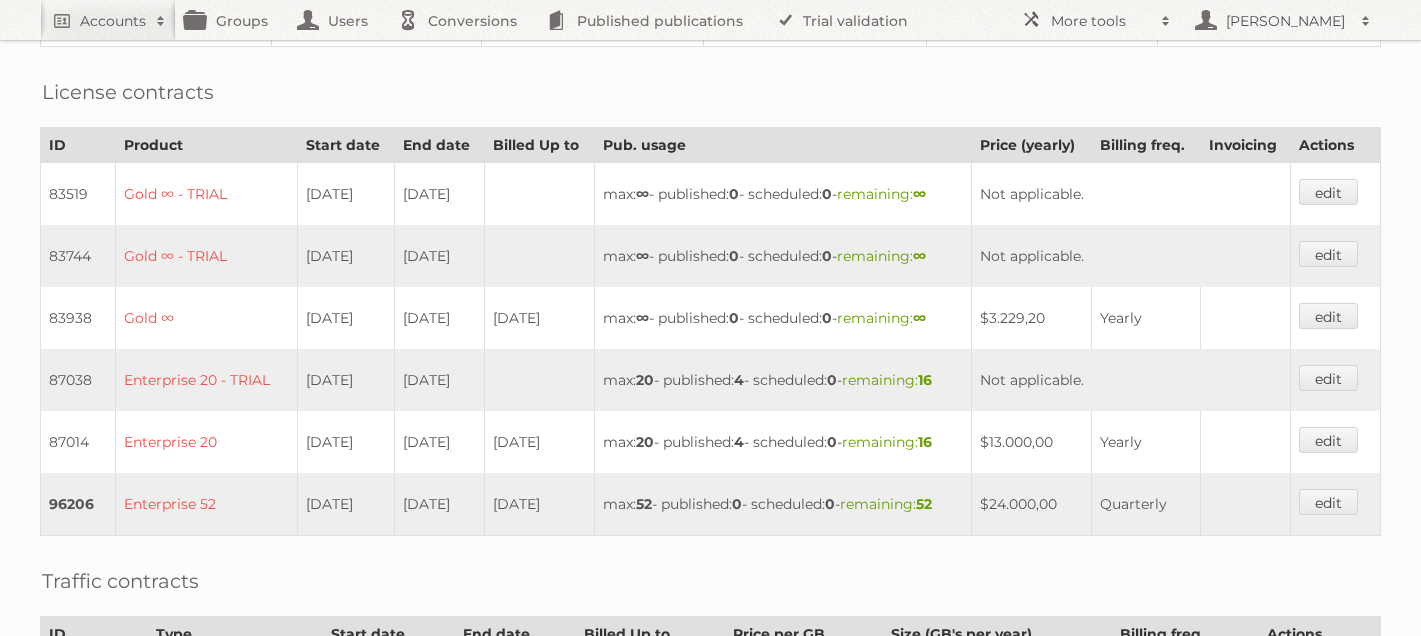 scroll, scrollTop: 0, scrollLeft: 0, axis: both 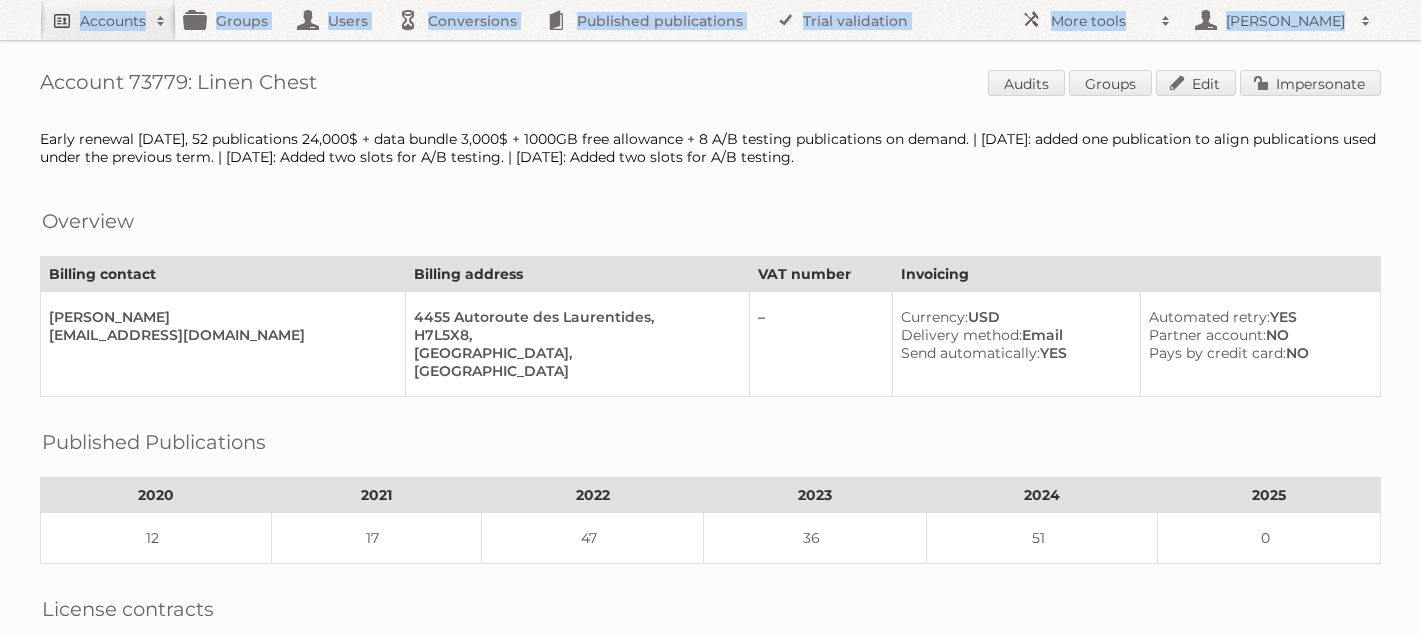 click on "Accounts
Search
Advanced Search
Create new account
Groups
Users
Conversions
Published publications
Trial validation
More tools
Scheduled publications
Product feeds
Trials
Free plans
Employees
Plan Cancellations
Beta Features
Integrations" at bounding box center [710, 318] 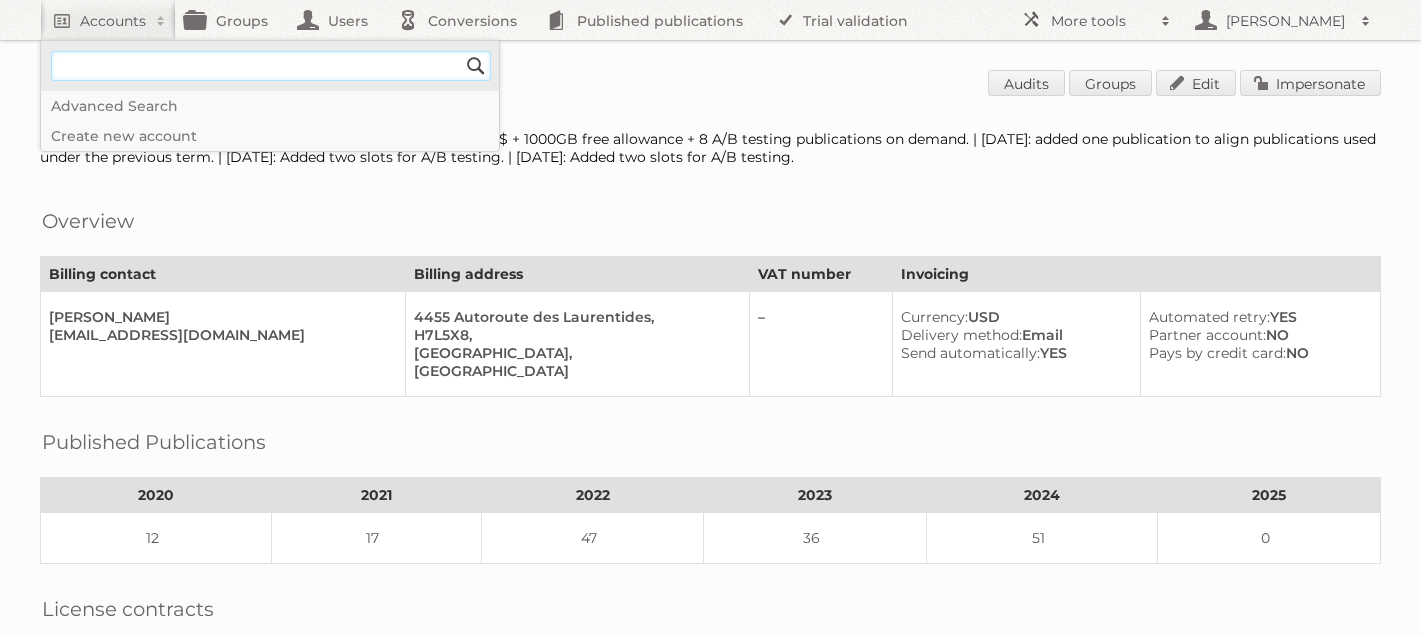 paste on "Euromarket Designs" 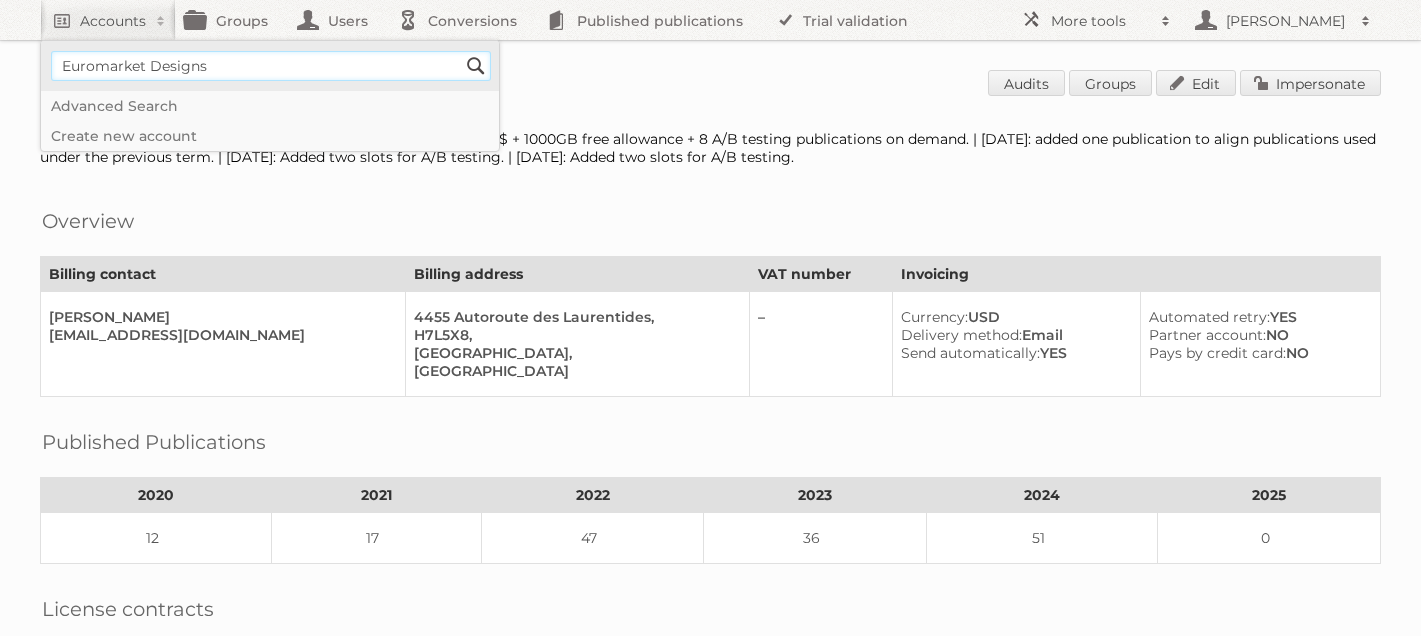 type on "Euromarket Designs" 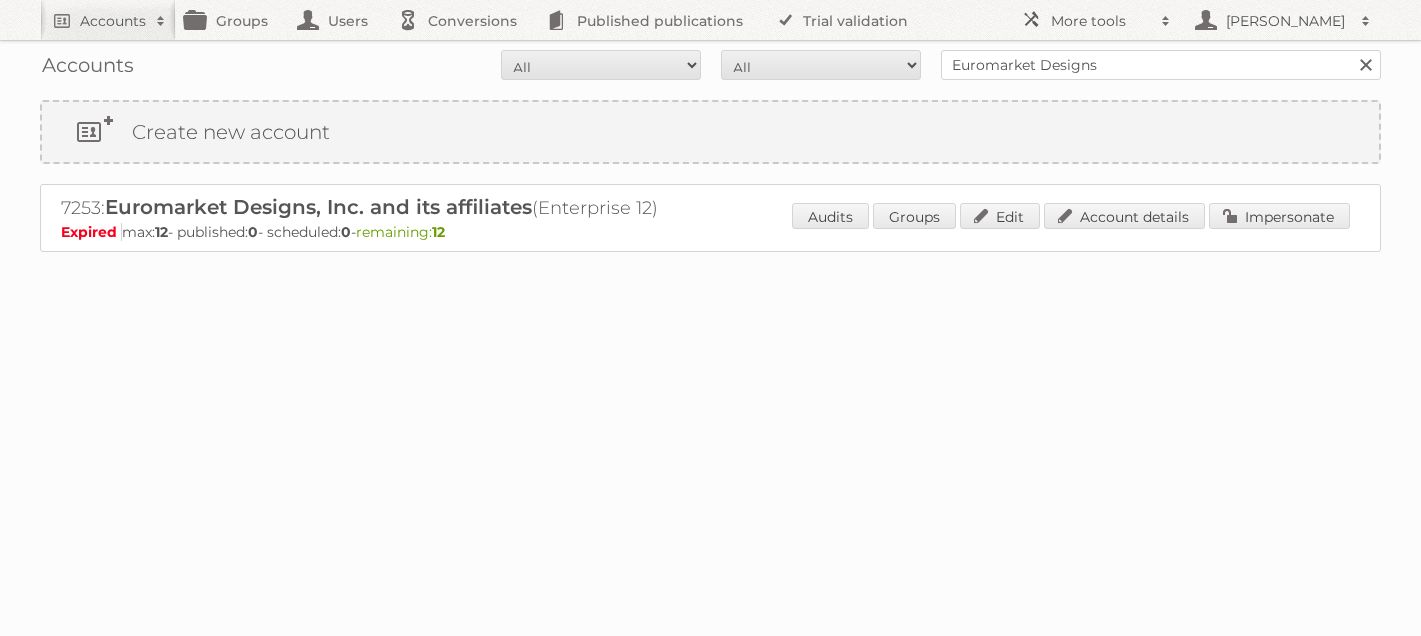 scroll, scrollTop: 0, scrollLeft: 0, axis: both 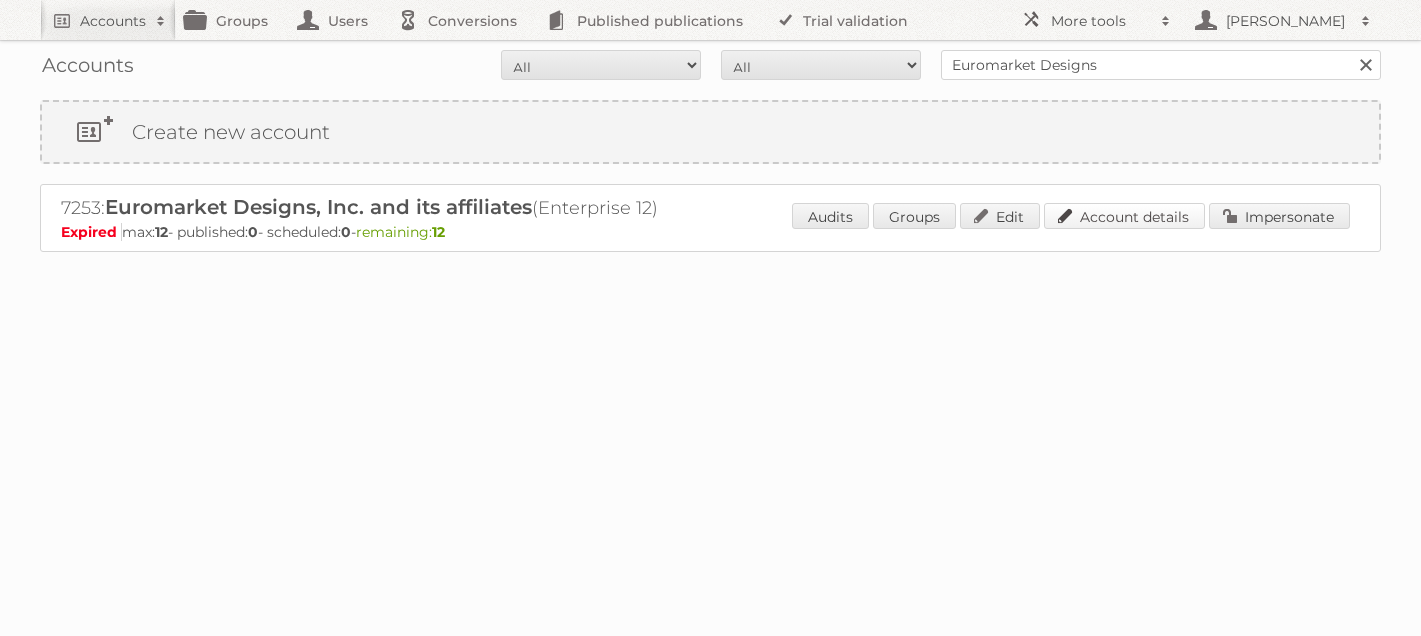 click on "Account details" at bounding box center (1124, 216) 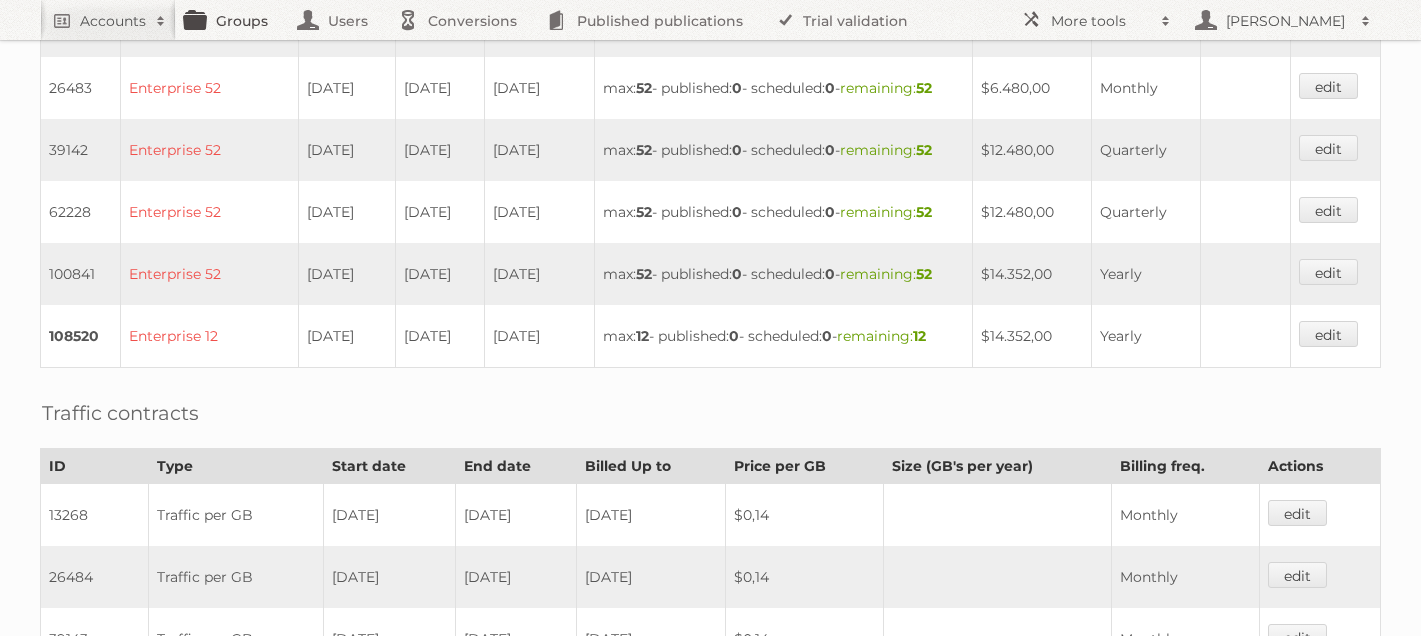 scroll, scrollTop: 0, scrollLeft: 0, axis: both 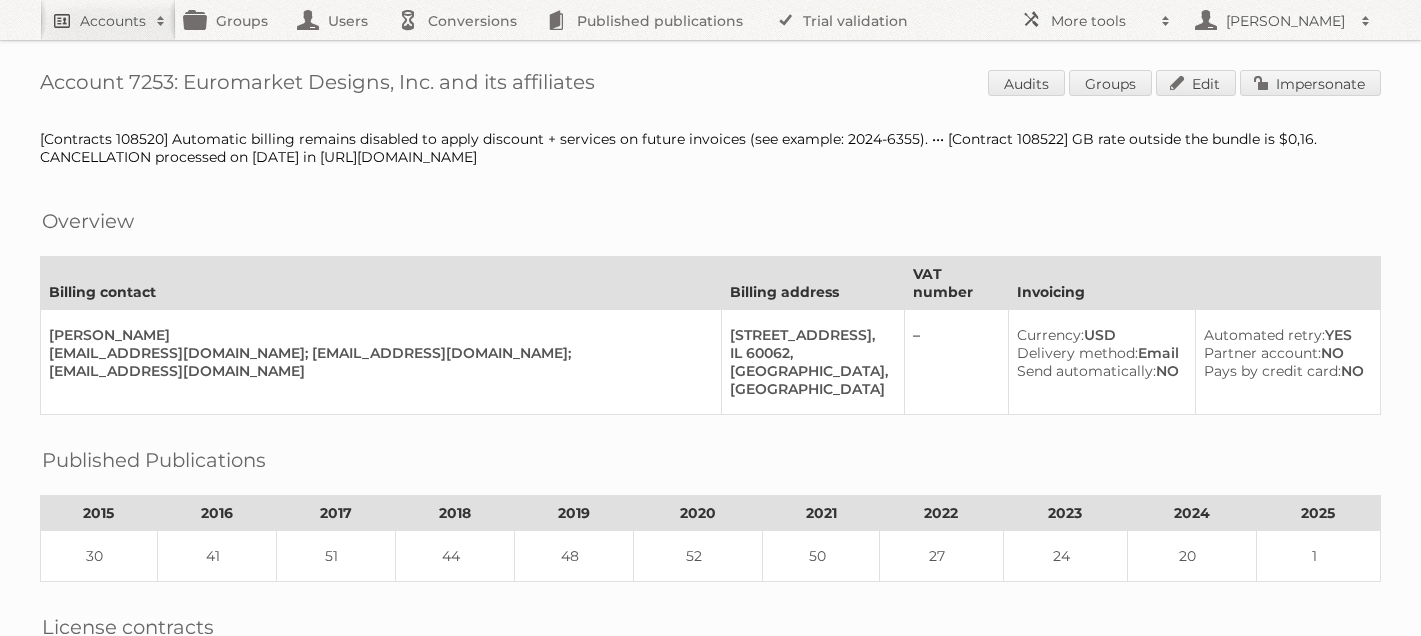 click on "Accounts" at bounding box center [108, 20] 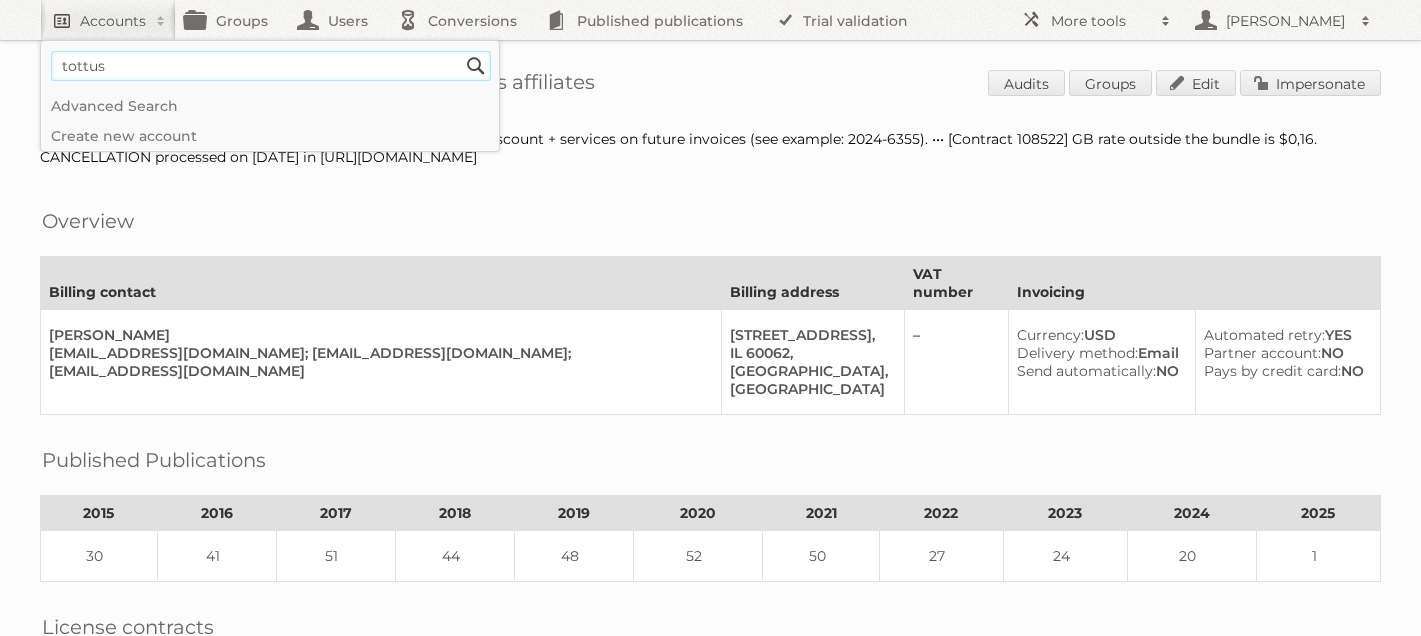 type on "tottus" 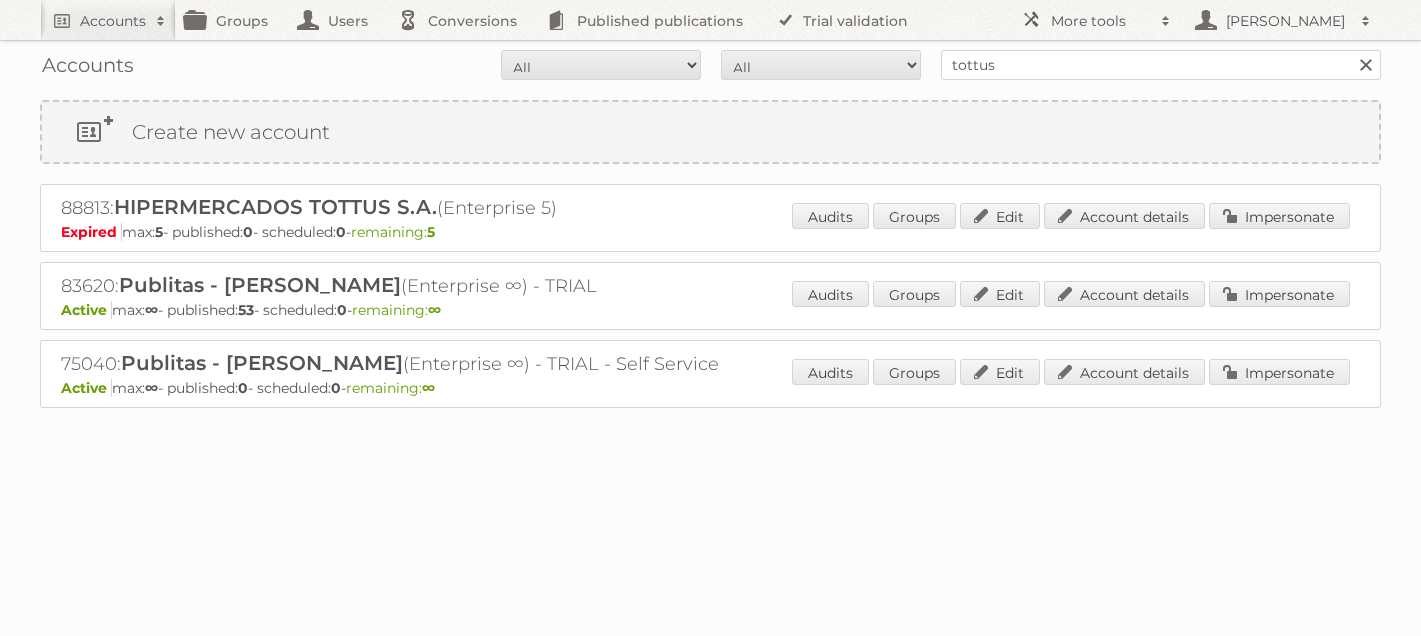 scroll, scrollTop: 0, scrollLeft: 0, axis: both 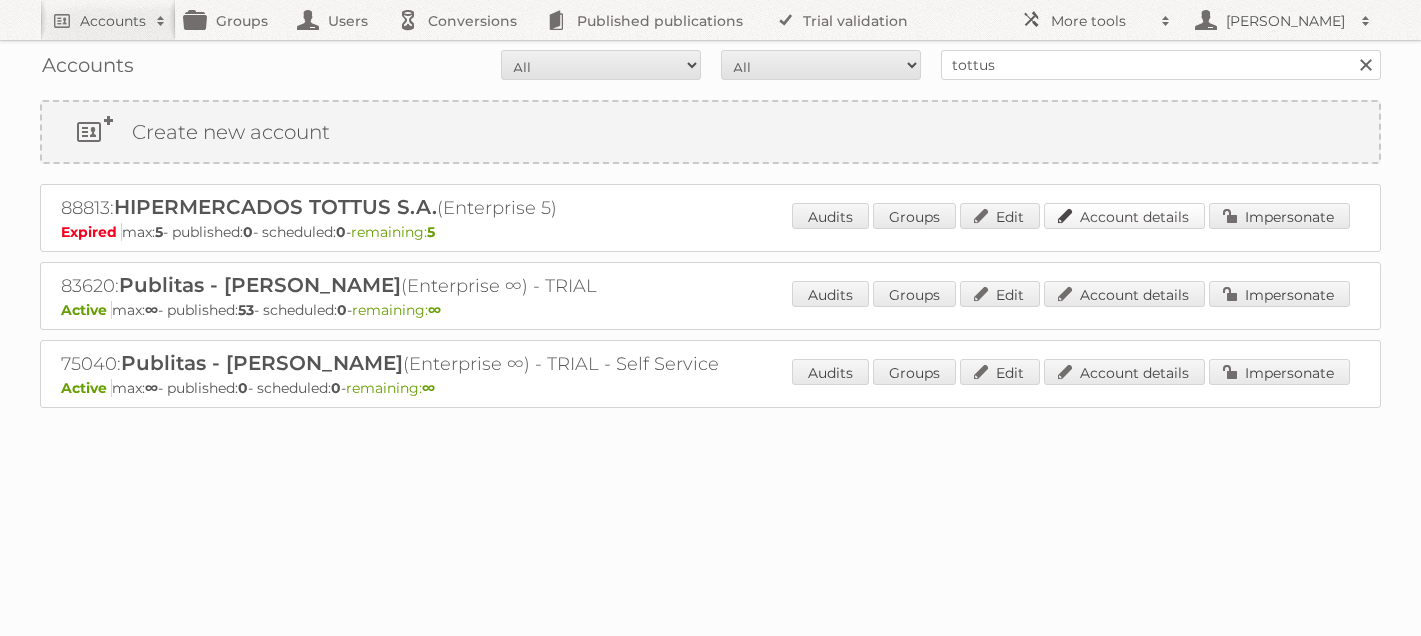 click on "Account details" at bounding box center (1124, 216) 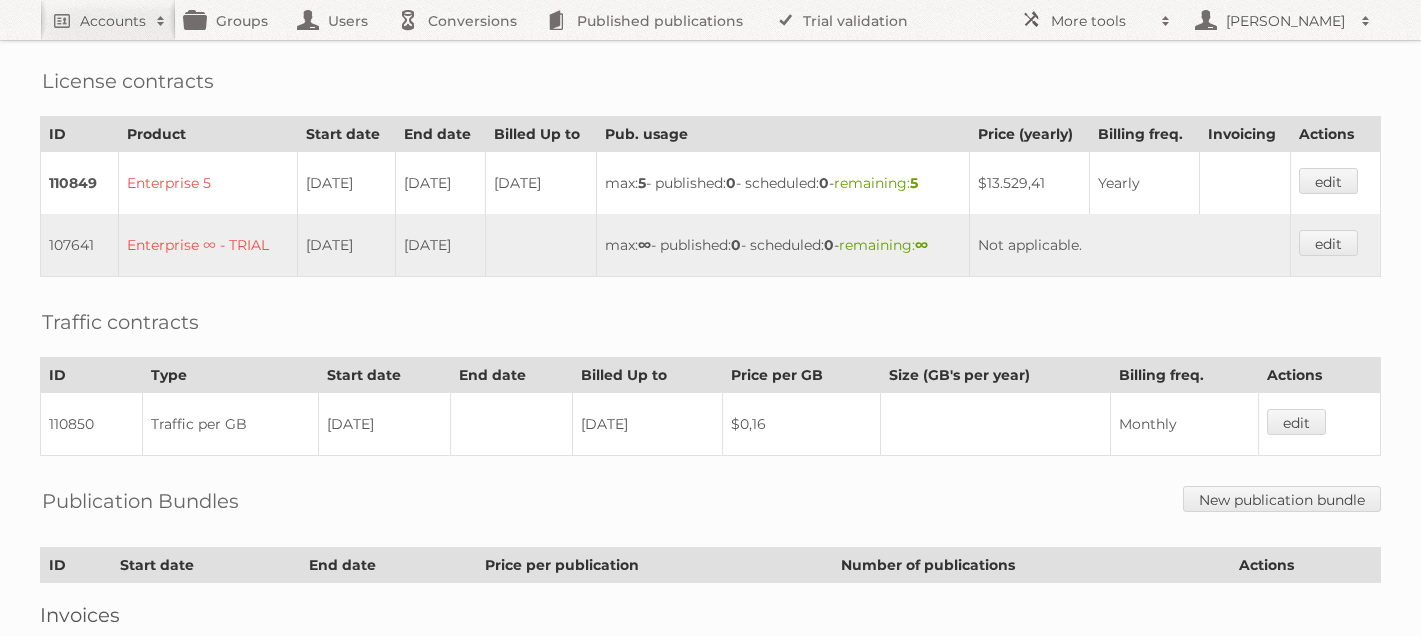 scroll, scrollTop: 0, scrollLeft: 0, axis: both 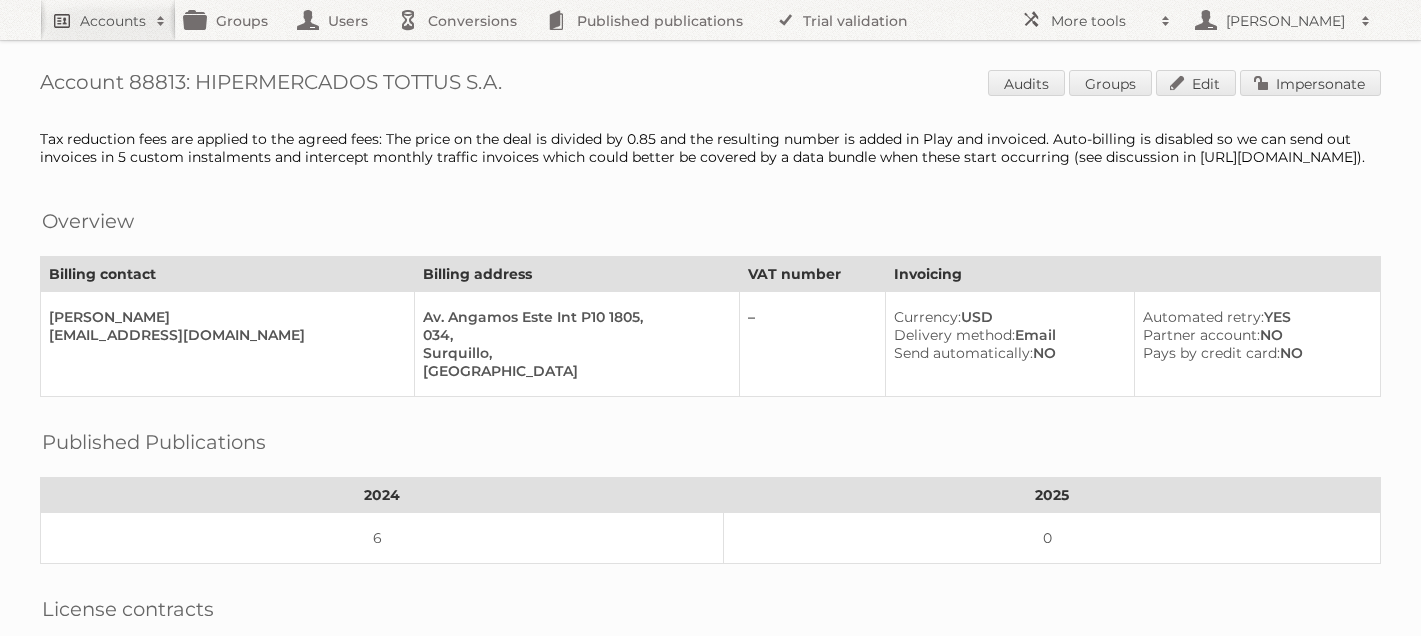 click on "Accounts" at bounding box center [108, 20] 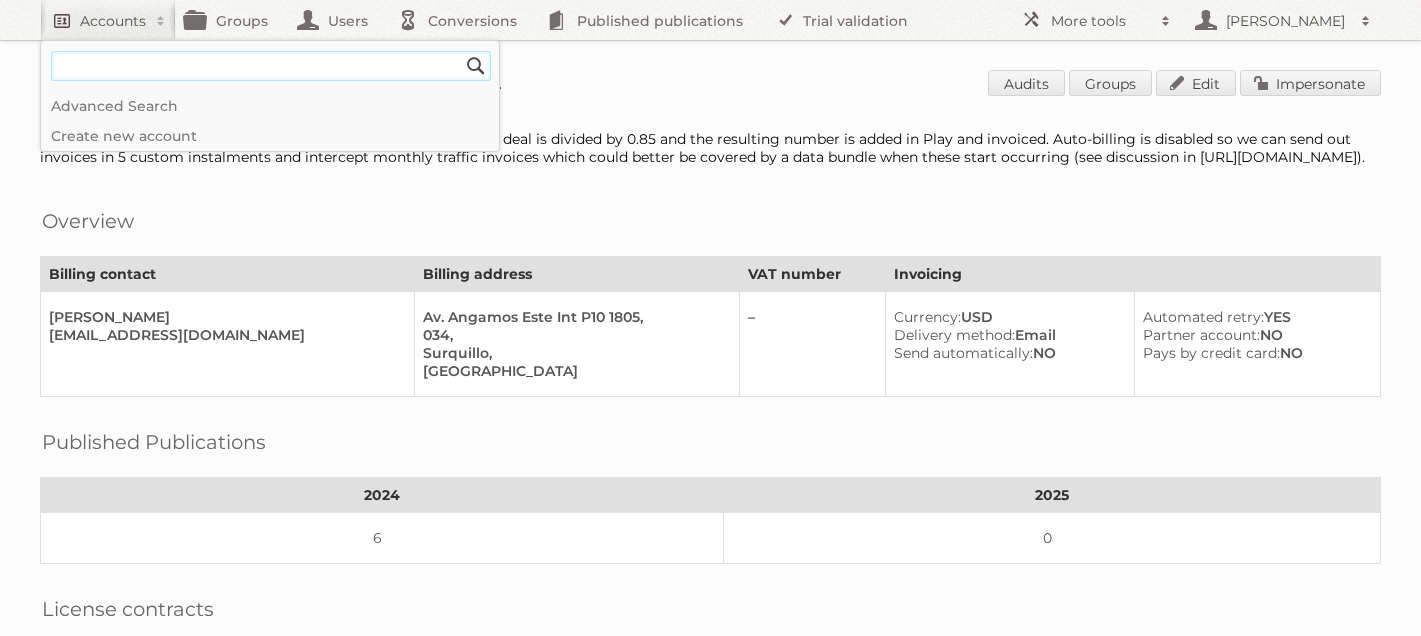 paste on "ALDI SRL" 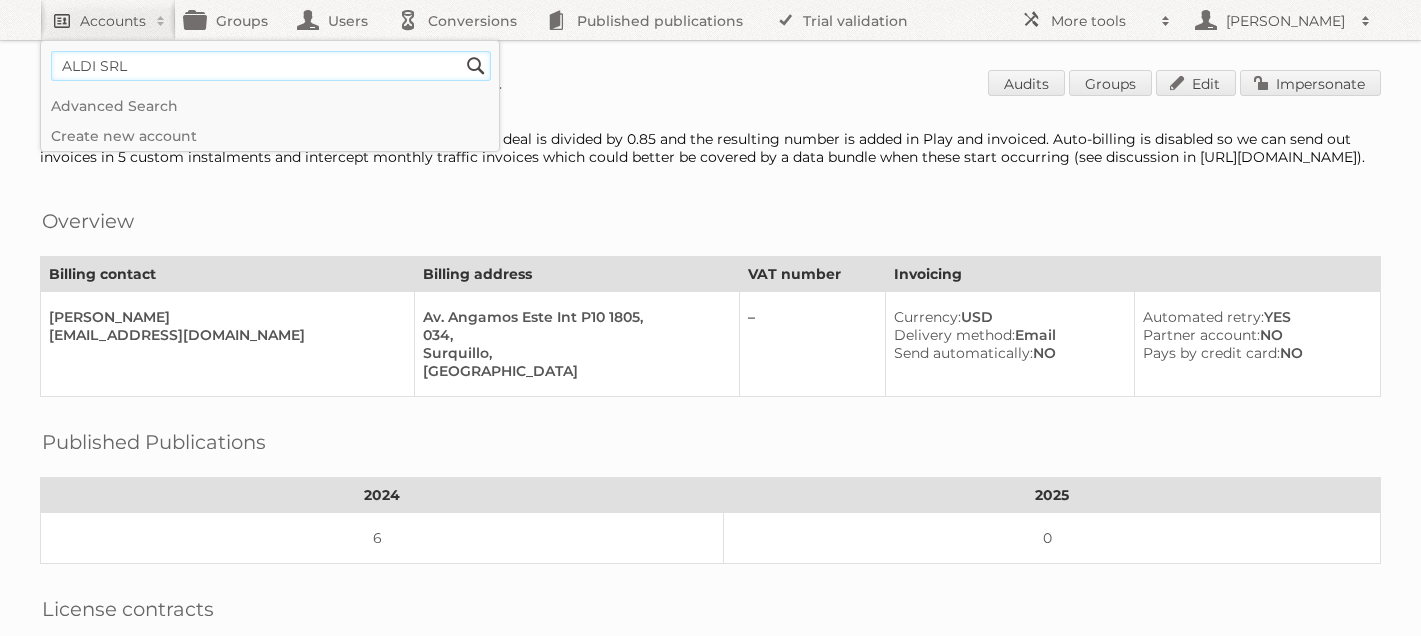 type on "ALDI SRL" 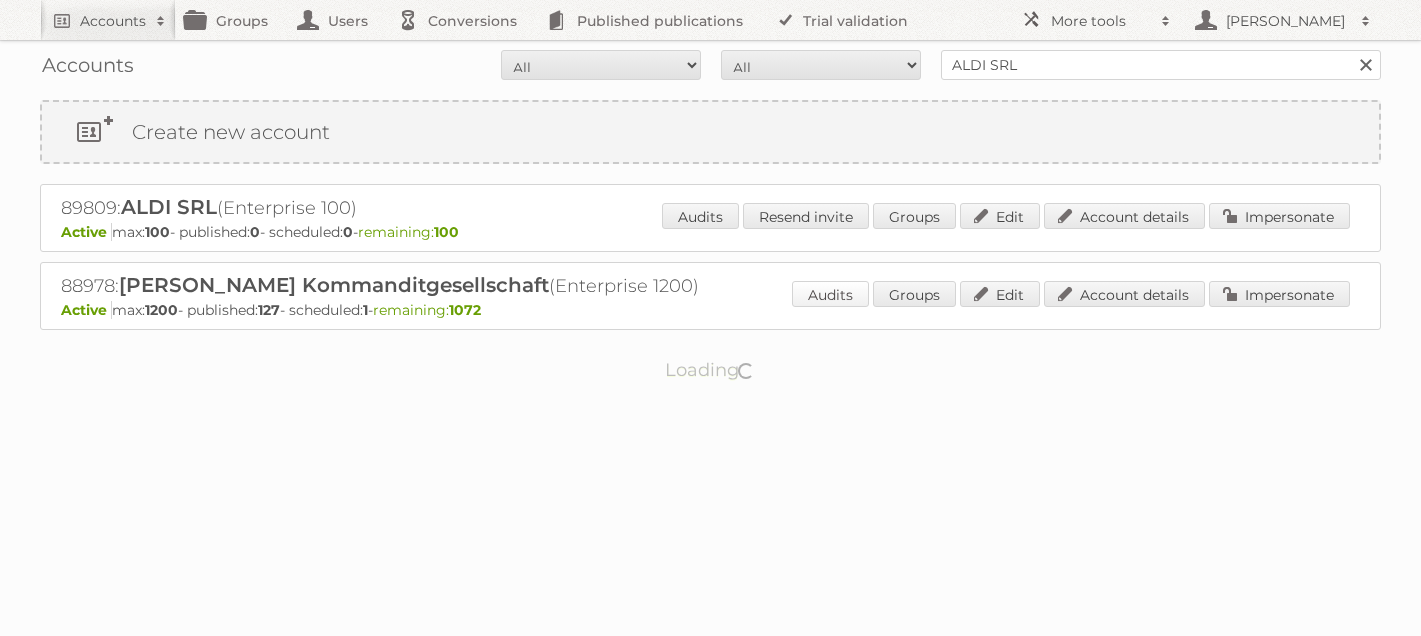 scroll, scrollTop: 0, scrollLeft: 0, axis: both 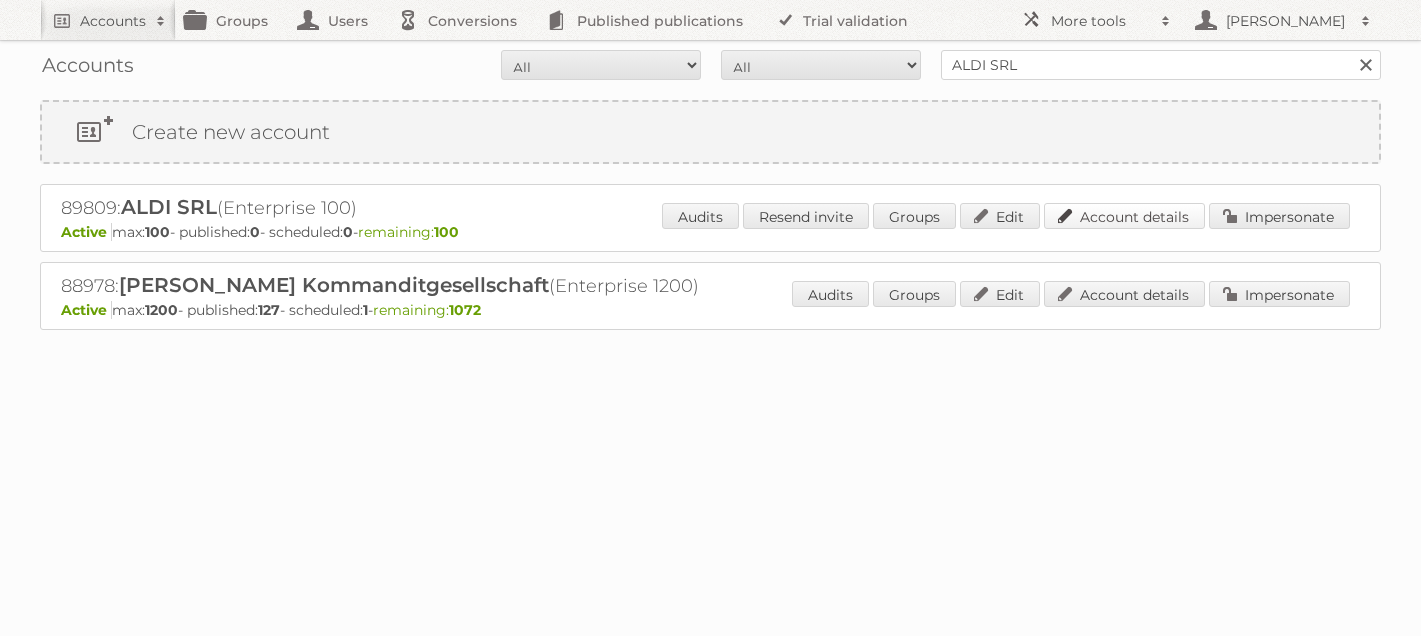 click on "Account details" at bounding box center [1124, 216] 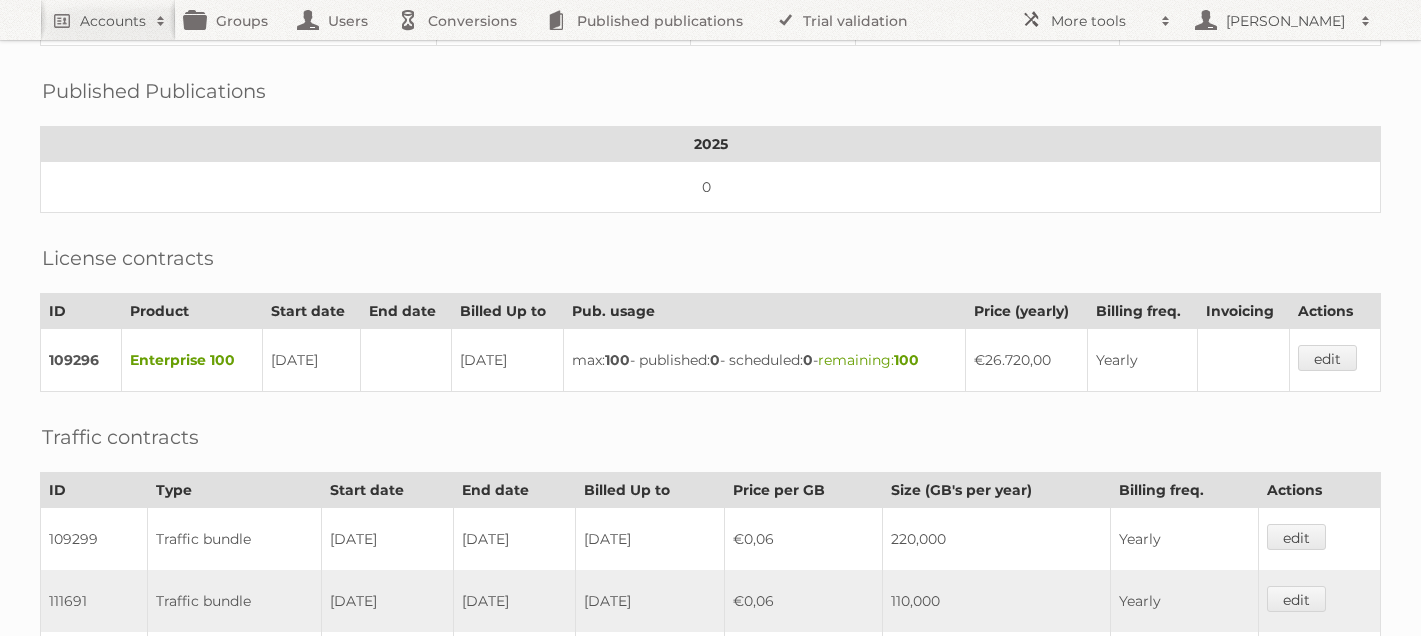 scroll, scrollTop: 0, scrollLeft: 0, axis: both 